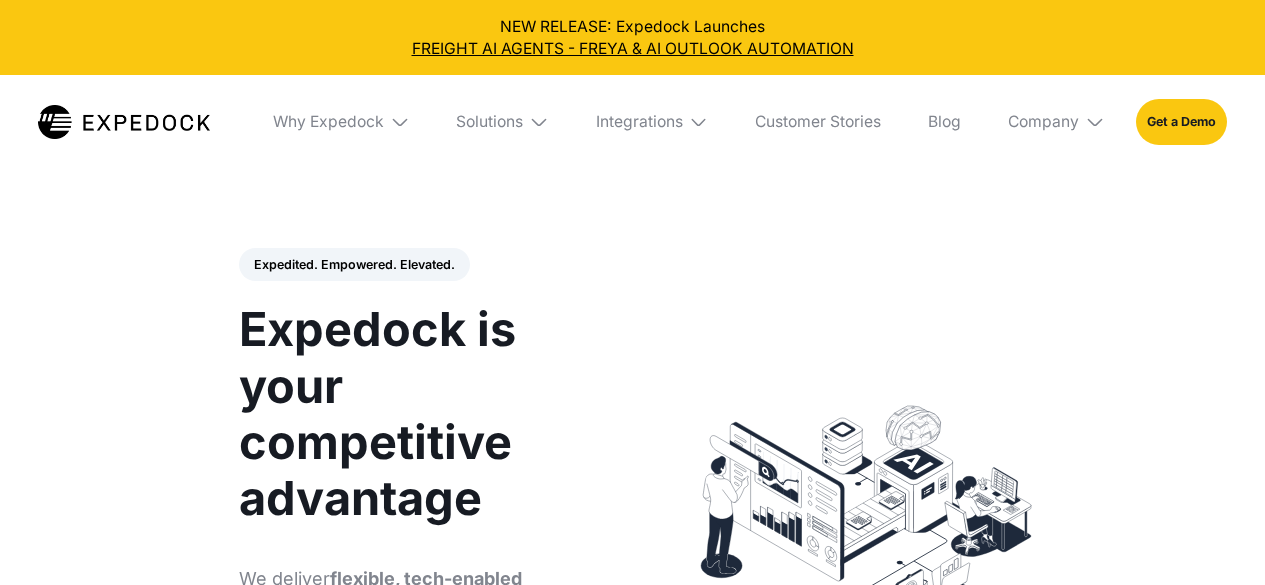 select 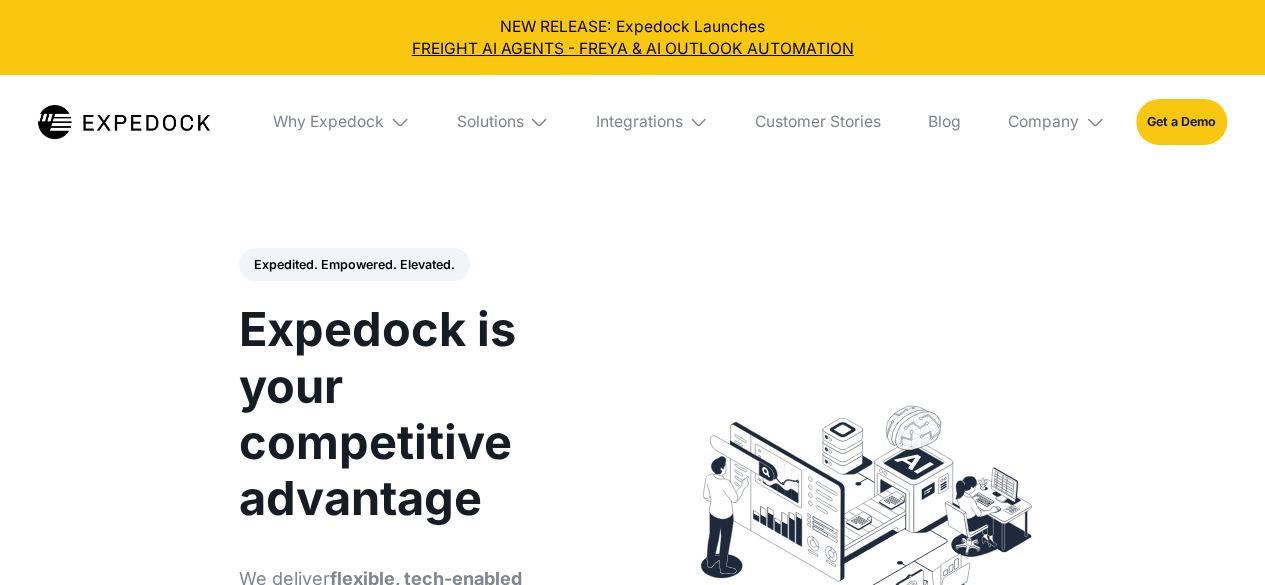 scroll, scrollTop: 0, scrollLeft: 0, axis: both 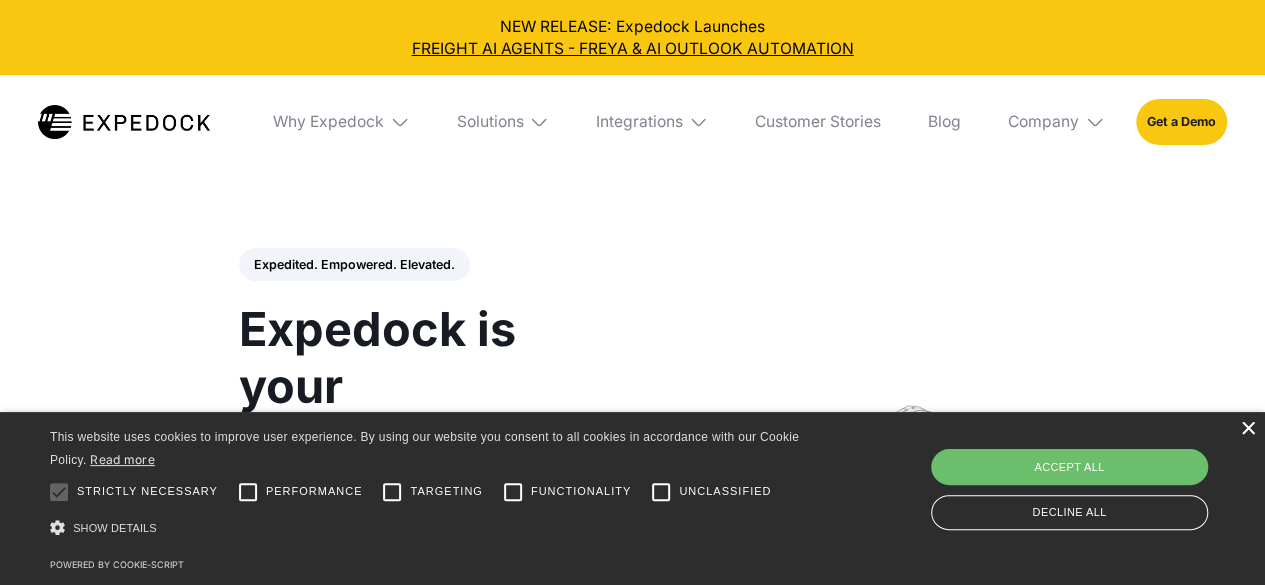 click on "×" at bounding box center [1247, 429] 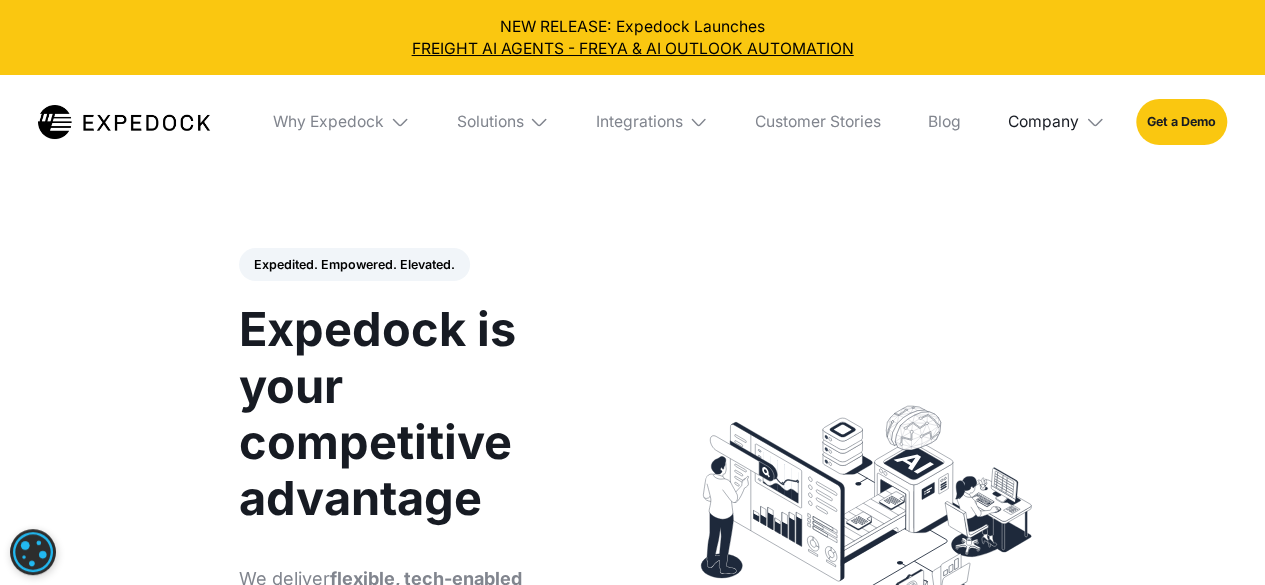 click on "Company" at bounding box center (1043, 122) 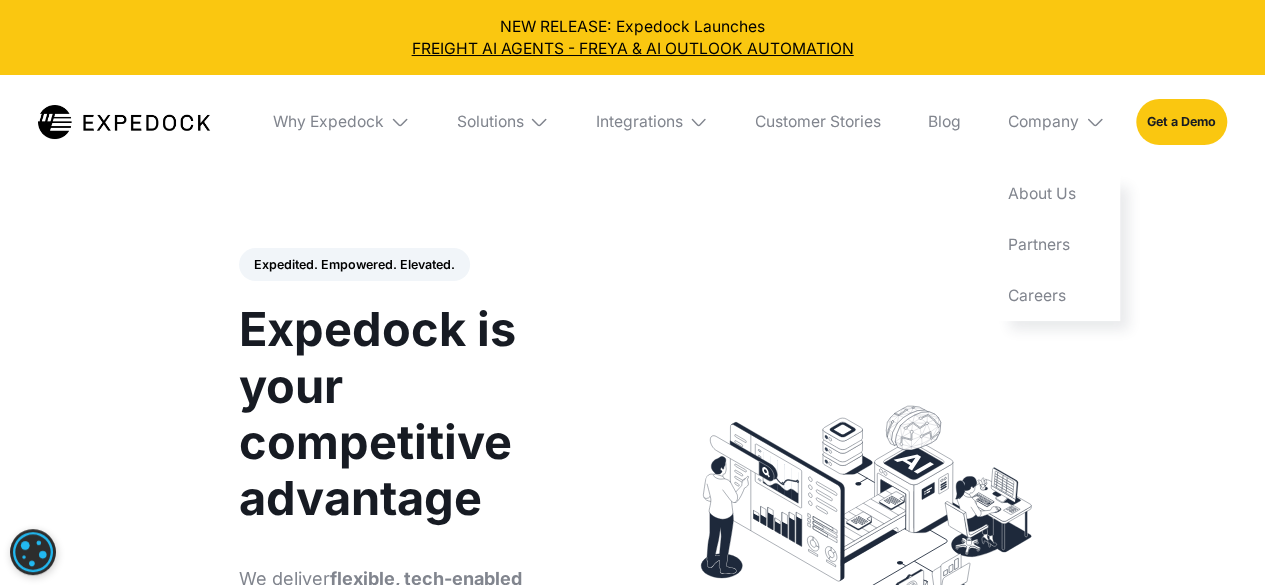 click at bounding box center (539, 122) 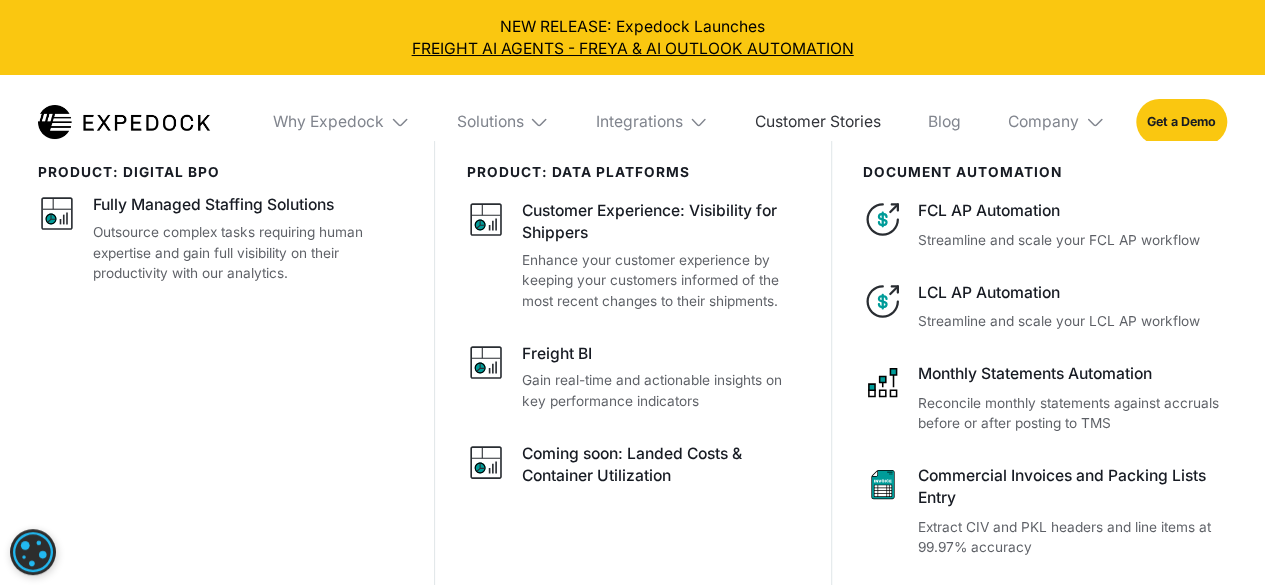 scroll, scrollTop: 200, scrollLeft: 0, axis: vertical 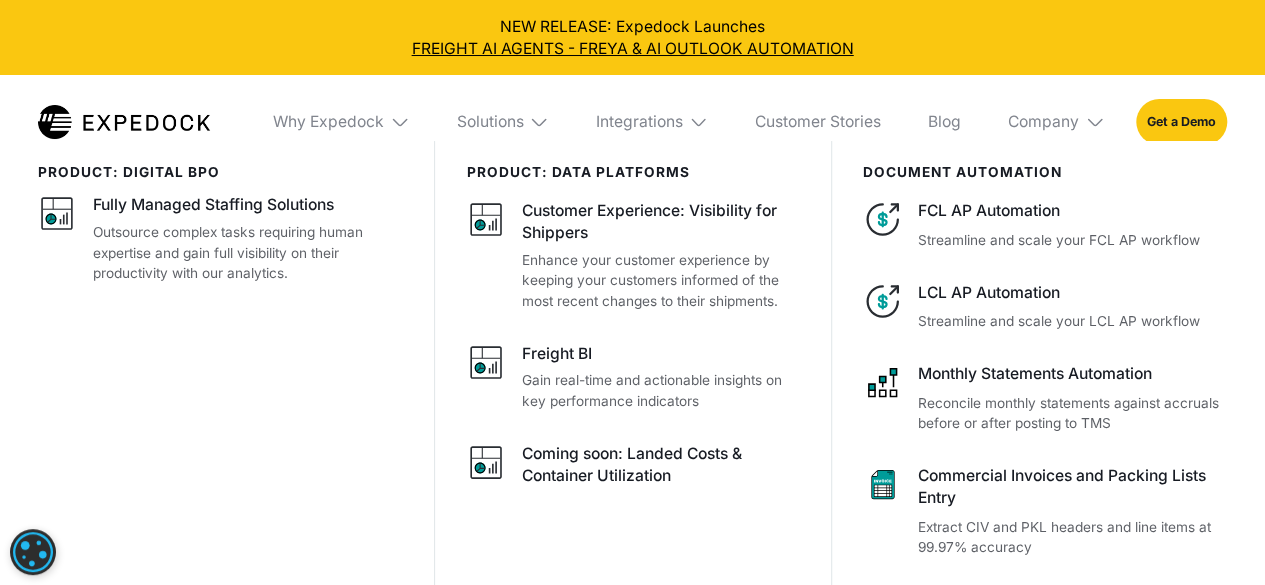 click at bounding box center [539, 122] 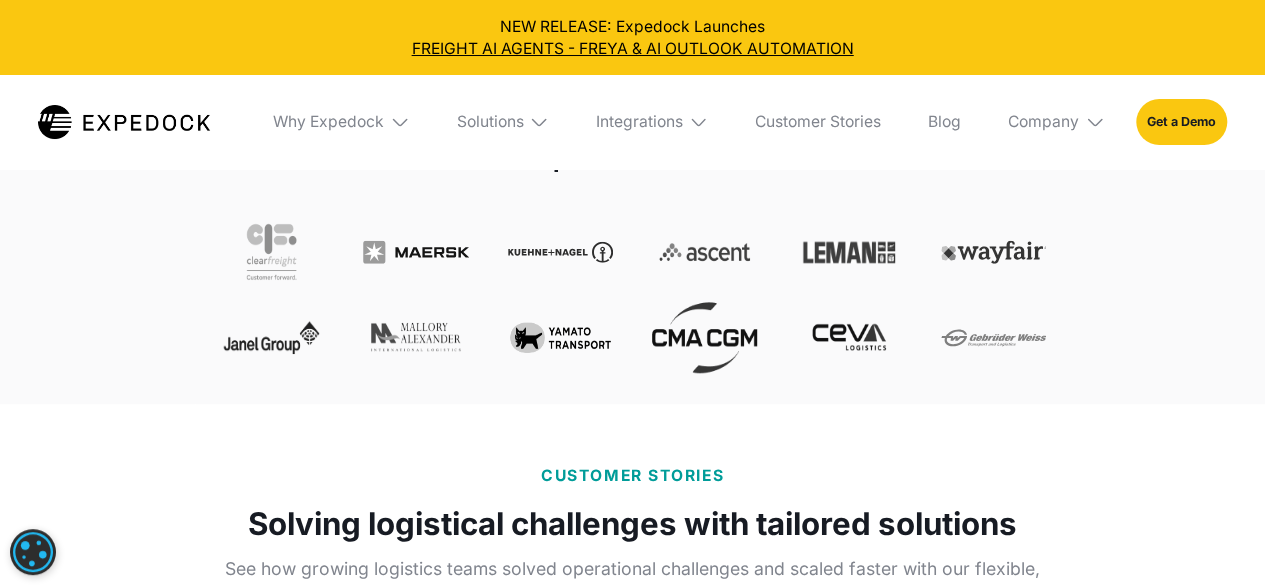 scroll, scrollTop: 7850, scrollLeft: 0, axis: vertical 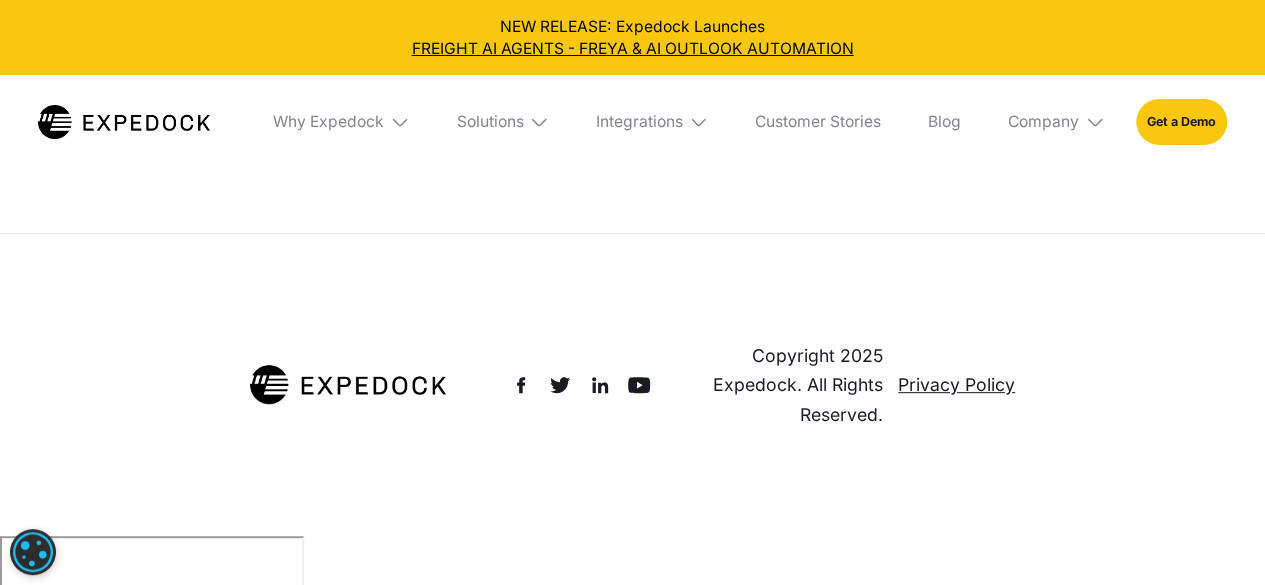 click on "Expedock for Custom TMS" at bounding box center (336, -85) 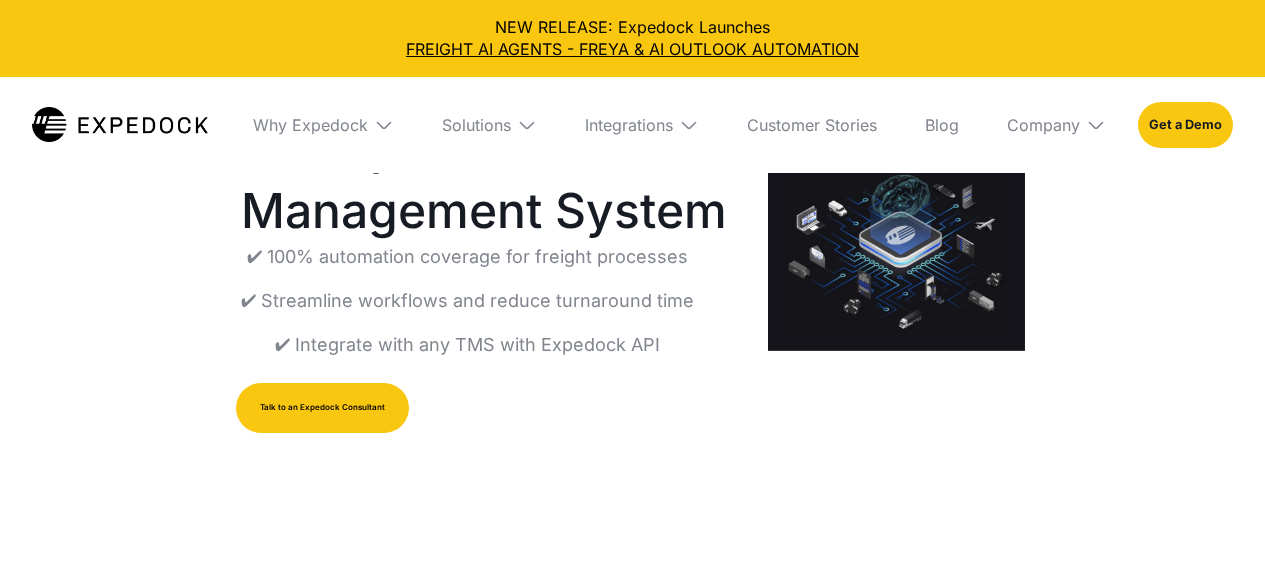 scroll, scrollTop: 0, scrollLeft: 0, axis: both 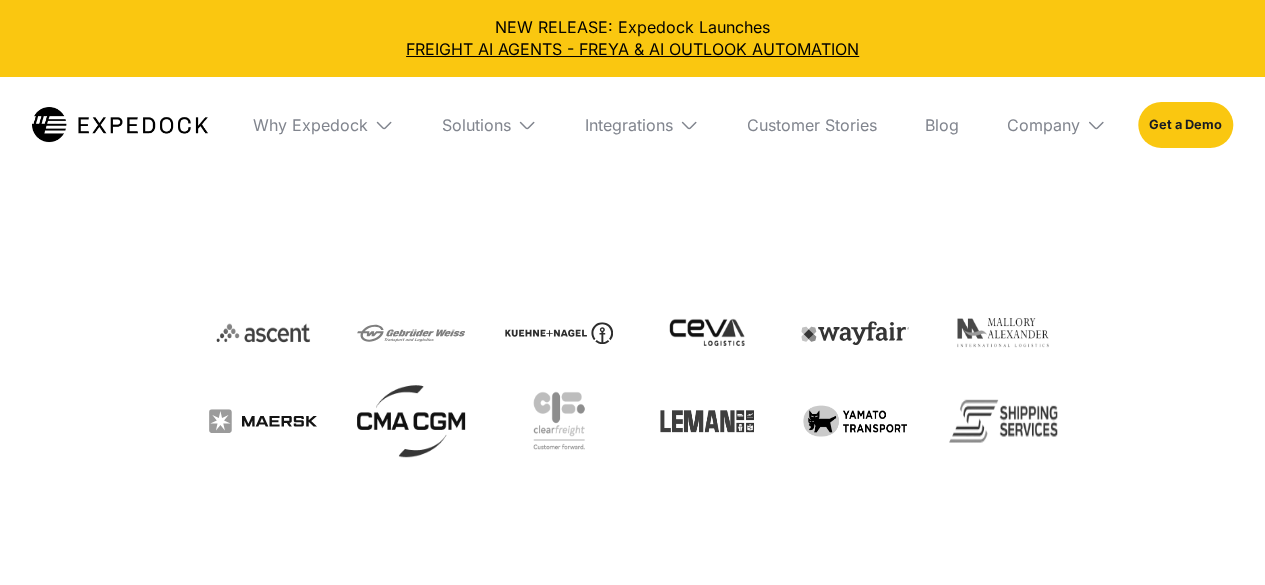 select 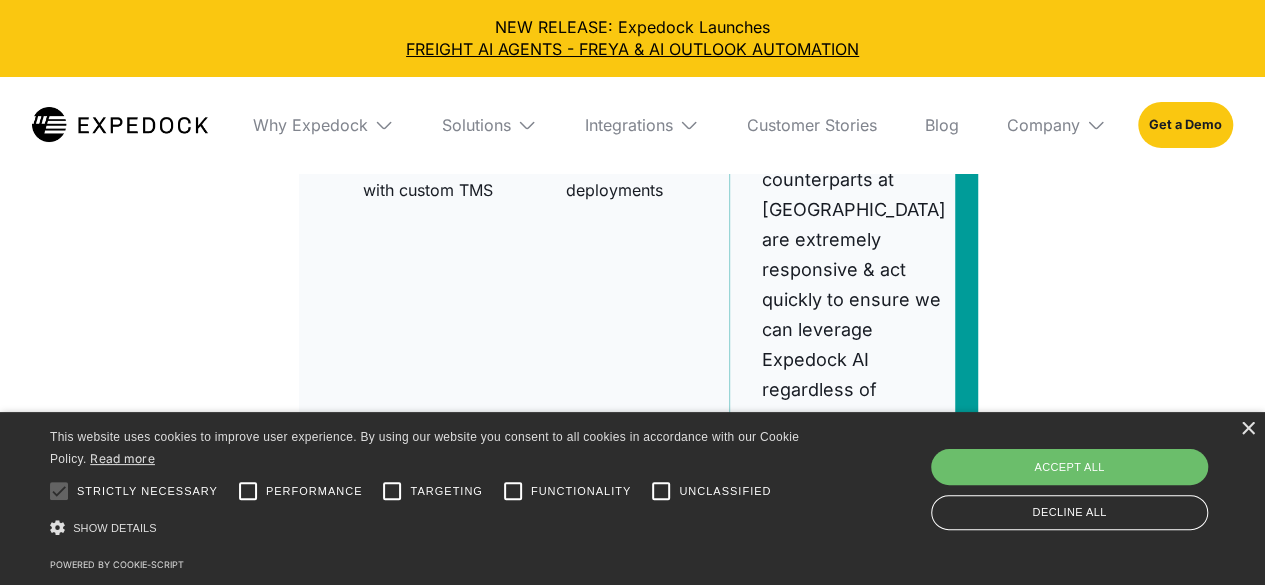 scroll, scrollTop: 1700, scrollLeft: 0, axis: vertical 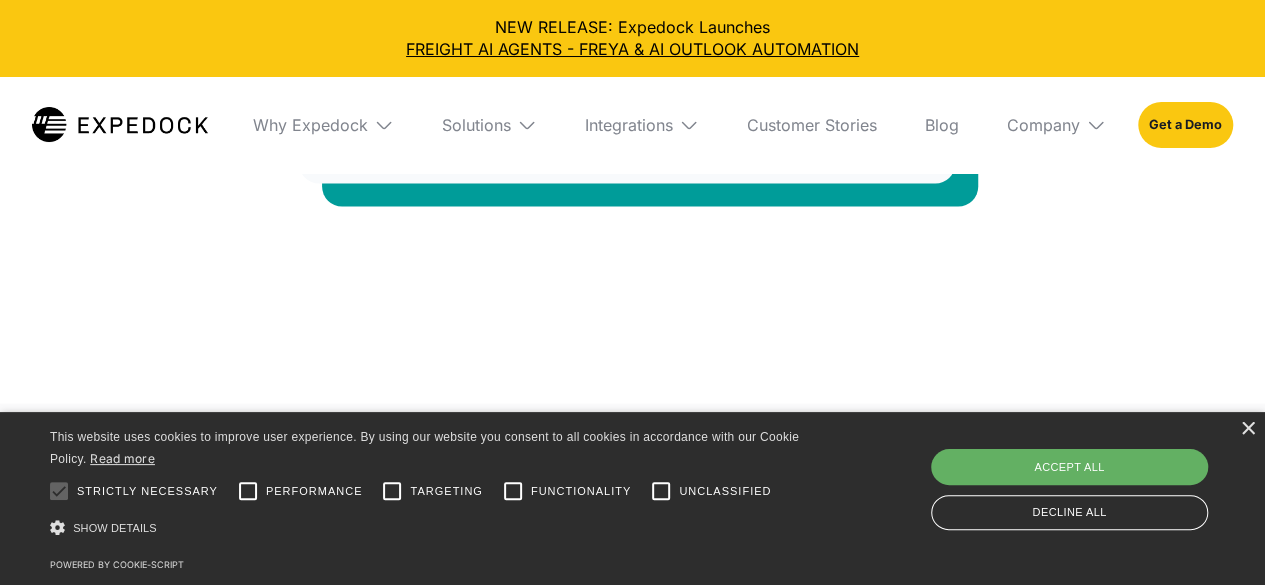 click on "Accept all" at bounding box center (1069, 467) 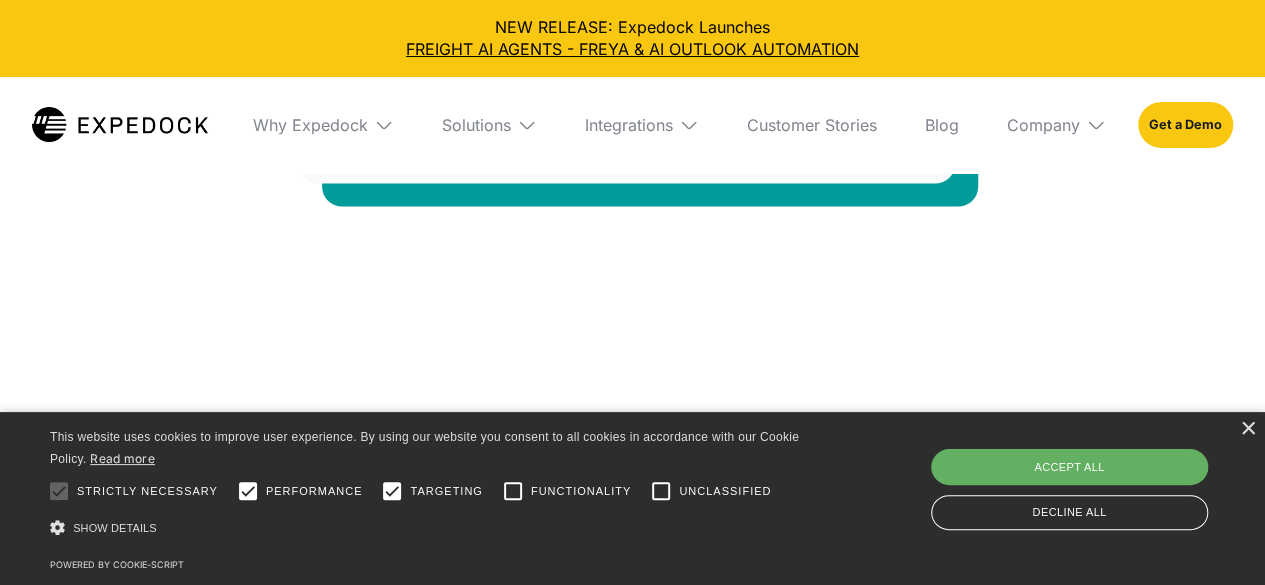 checkbox on "true" 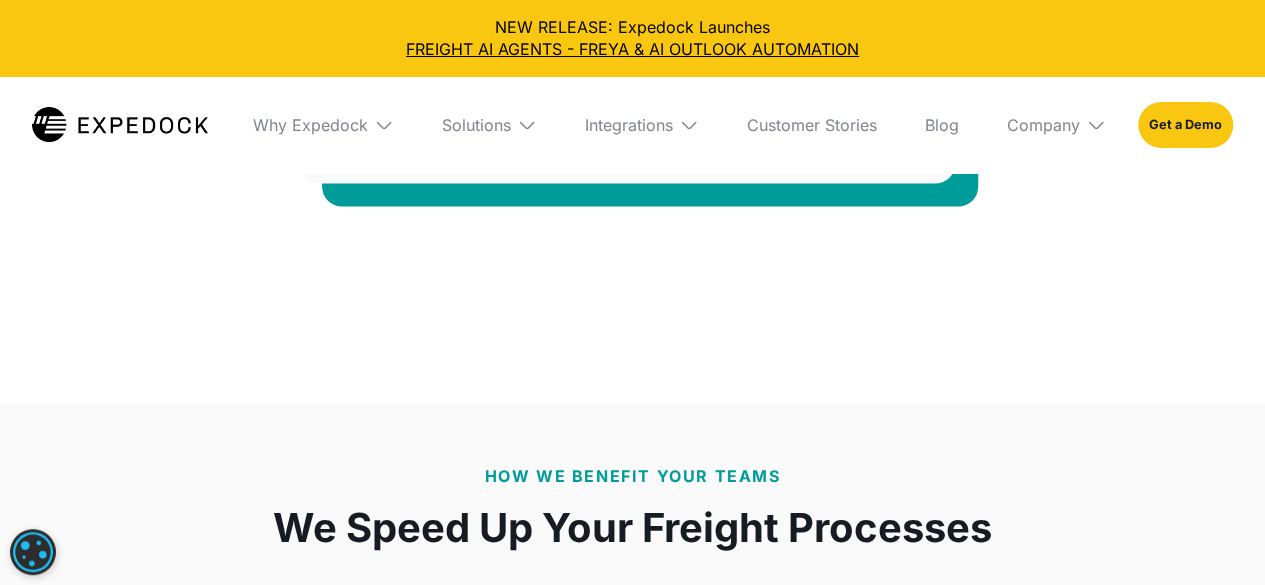 scroll, scrollTop: 8670, scrollLeft: 0, axis: vertical 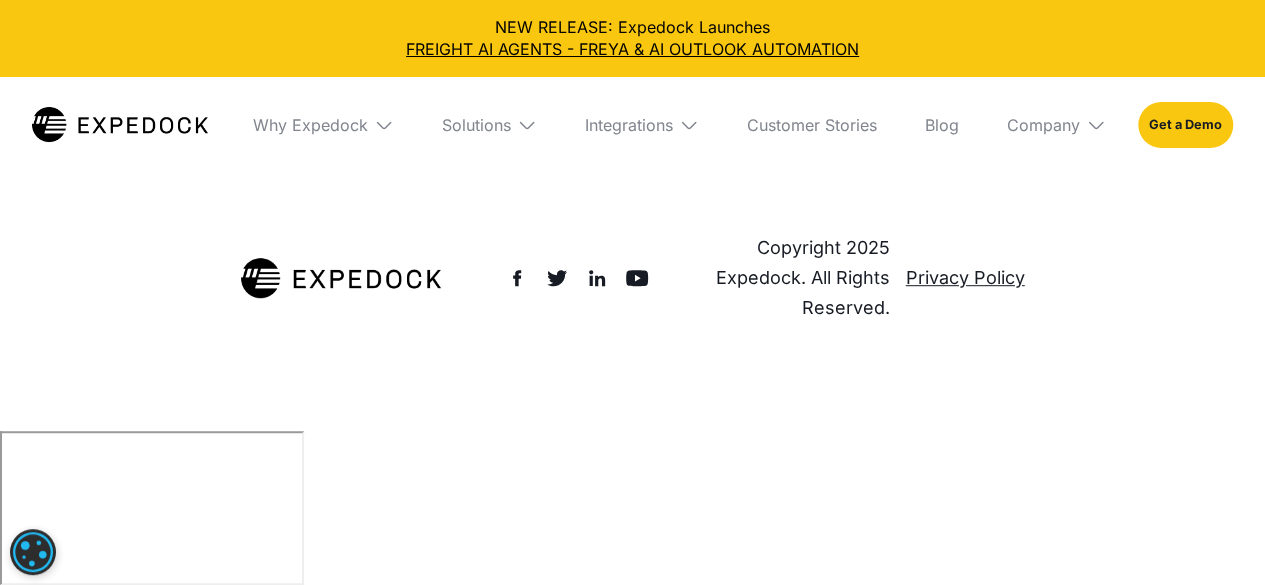 click at bounding box center [597, 278] 